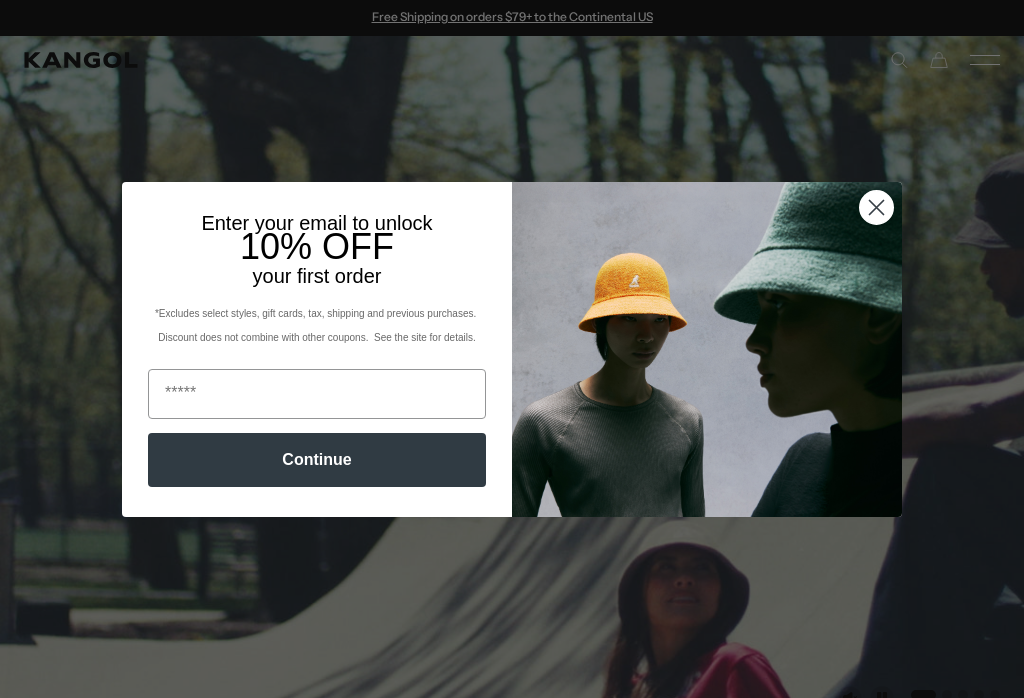 scroll, scrollTop: 0, scrollLeft: 0, axis: both 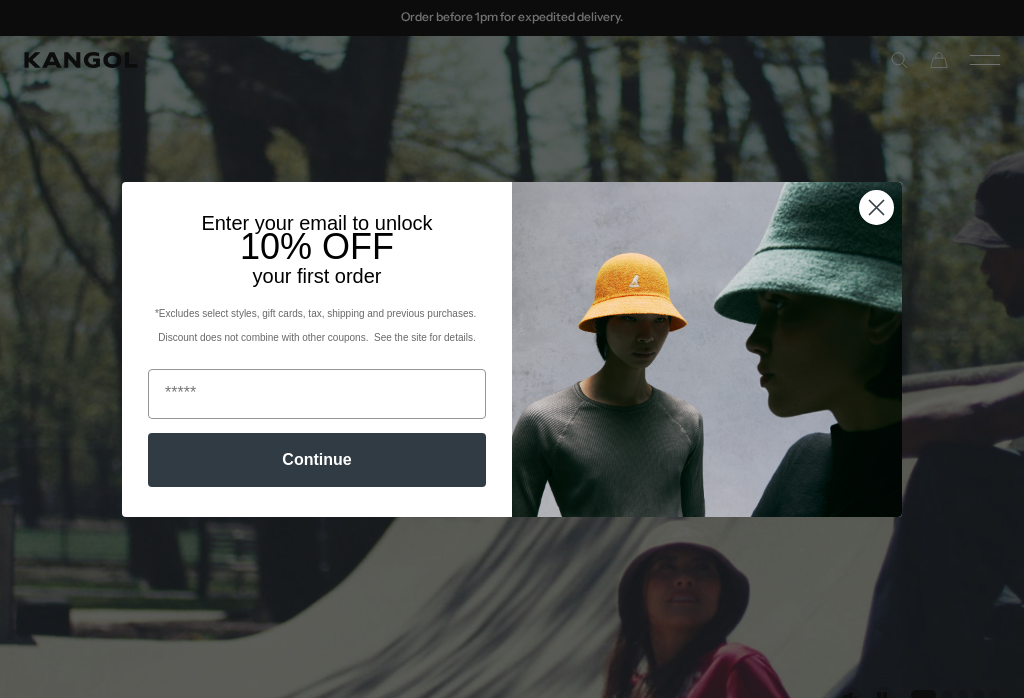 click 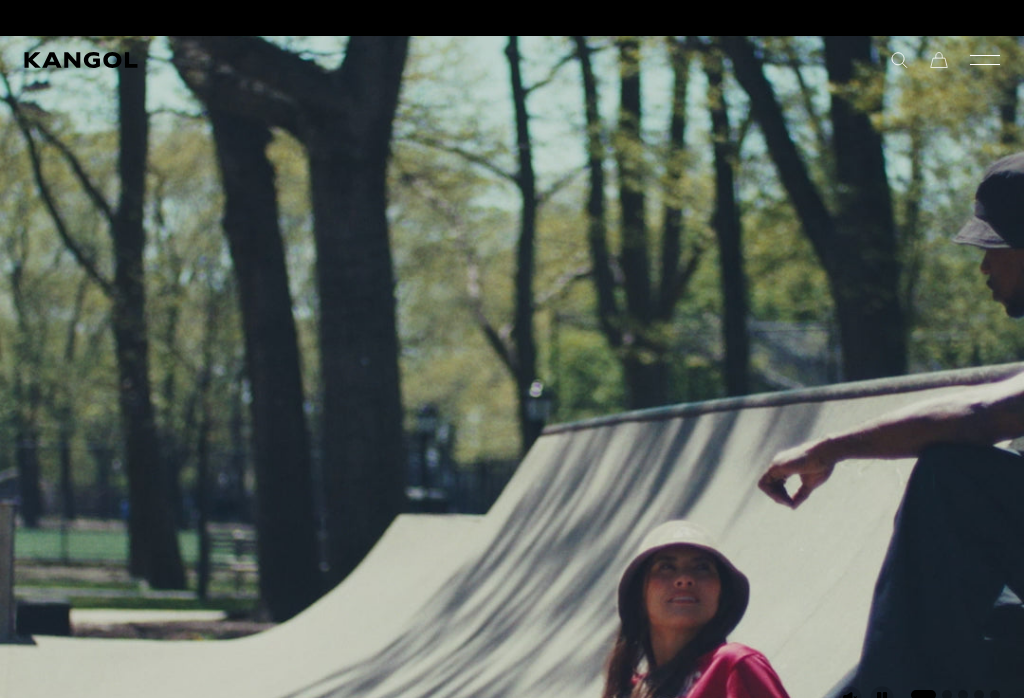scroll, scrollTop: 0, scrollLeft: 0, axis: both 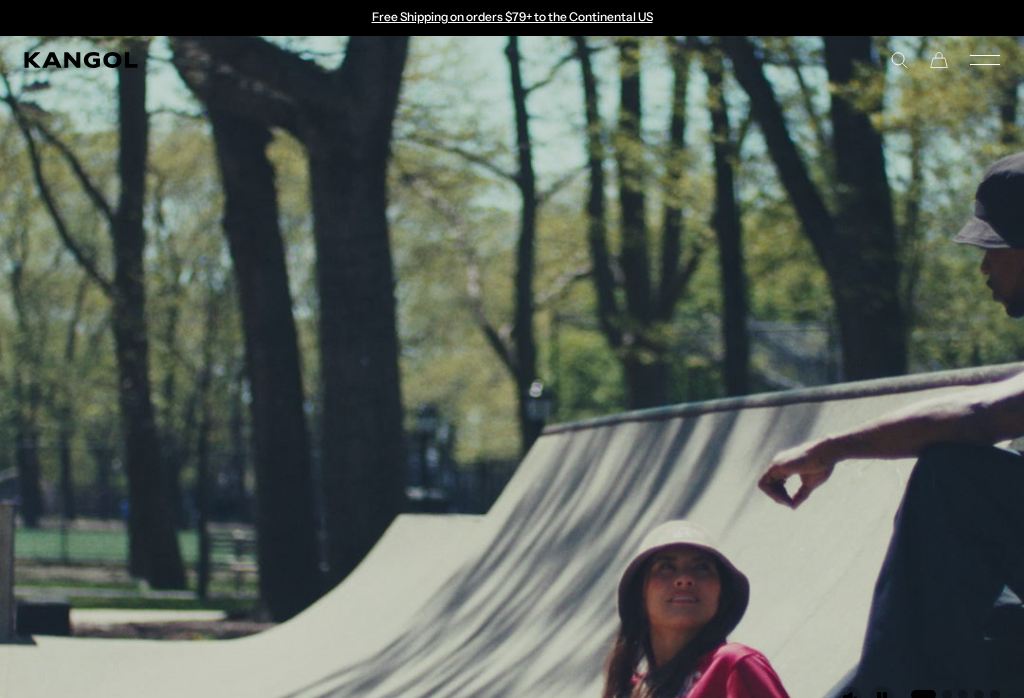 click 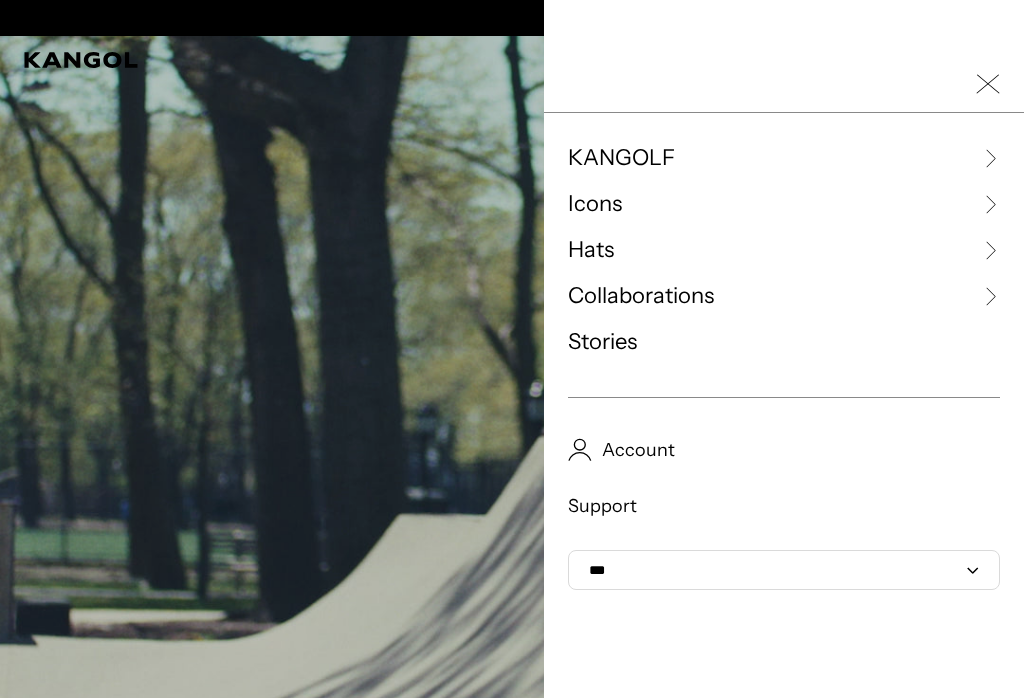scroll, scrollTop: 0, scrollLeft: 0, axis: both 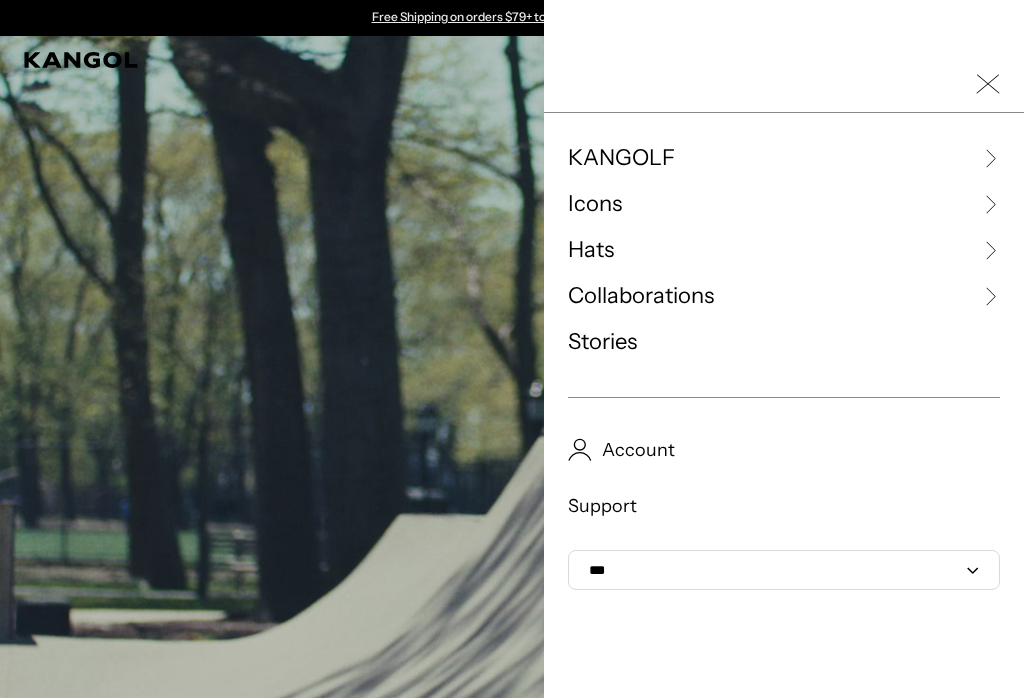 click on "Hats" at bounding box center [591, 250] 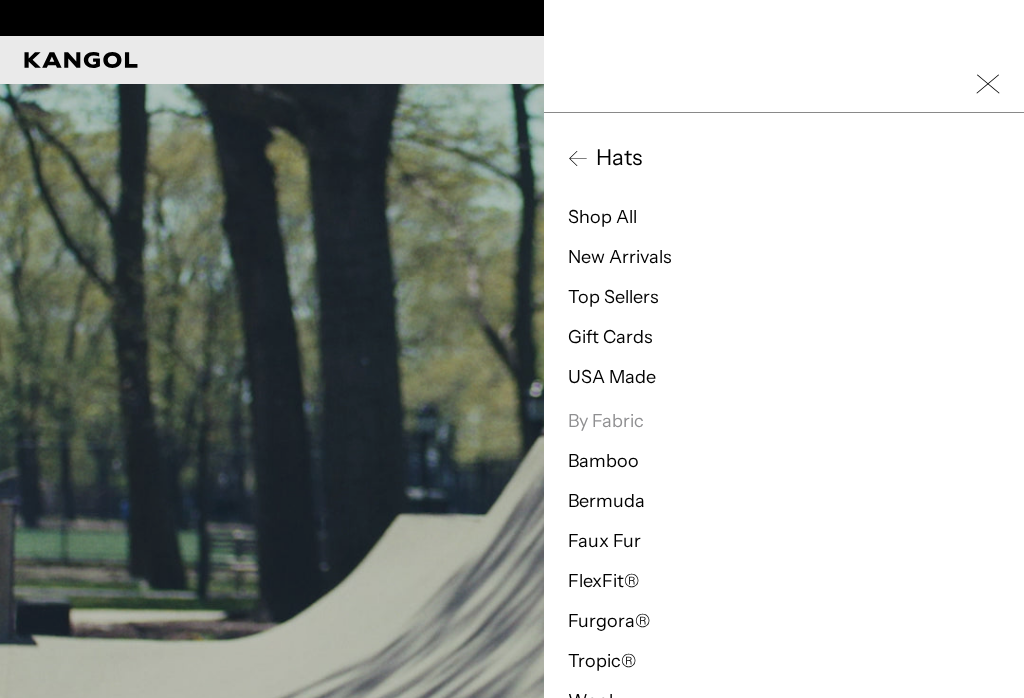 scroll, scrollTop: 0, scrollLeft: 412, axis: horizontal 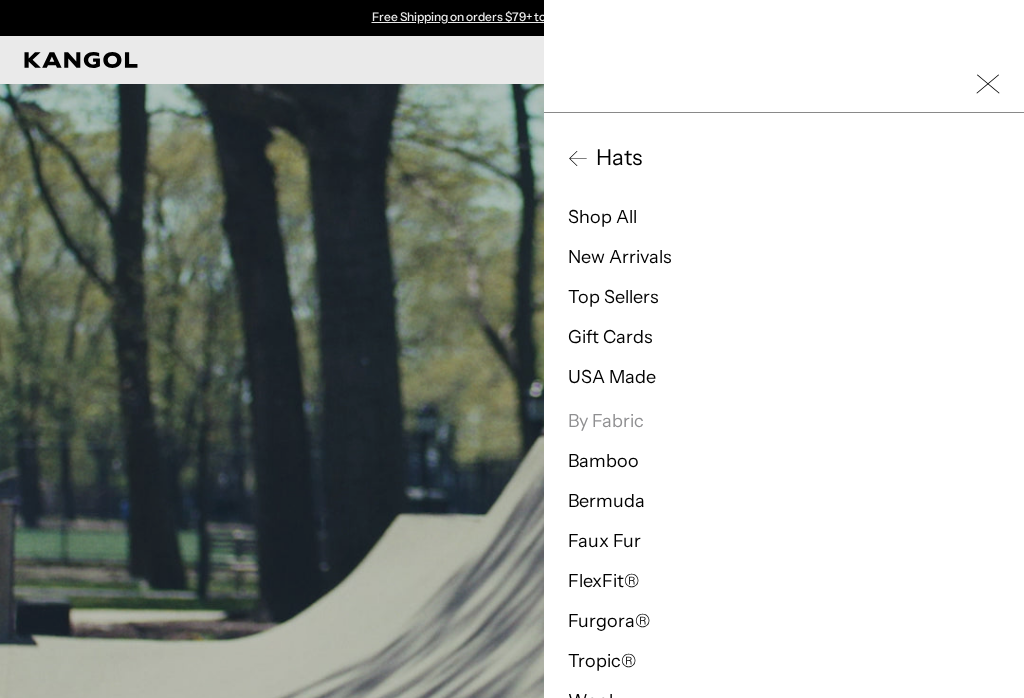click on "Shop All" at bounding box center (602, 217) 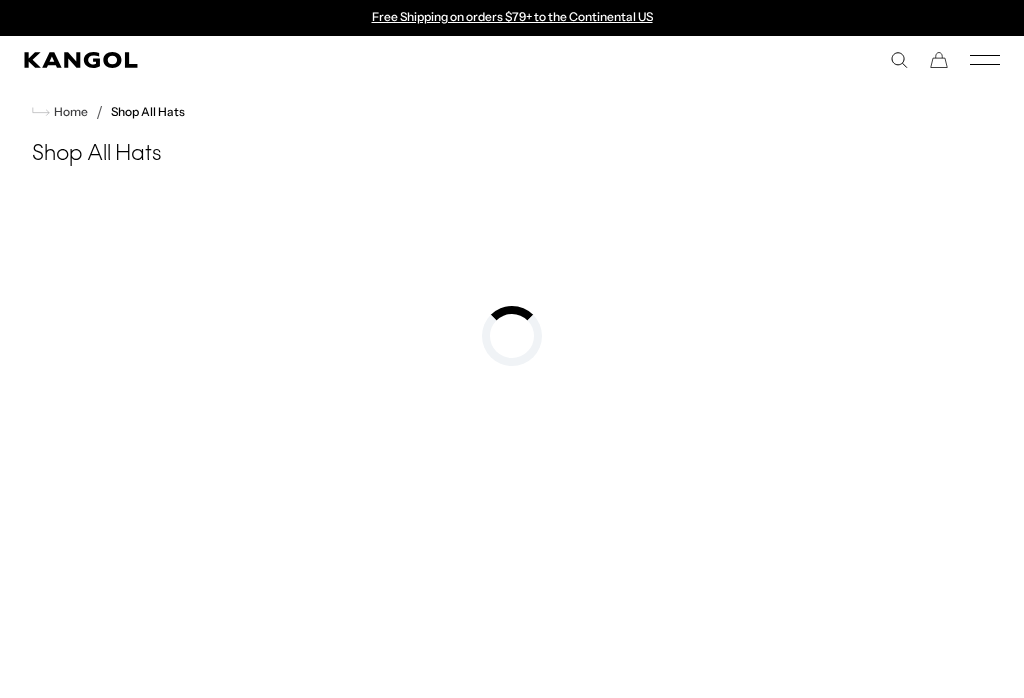 scroll, scrollTop: 0, scrollLeft: 0, axis: both 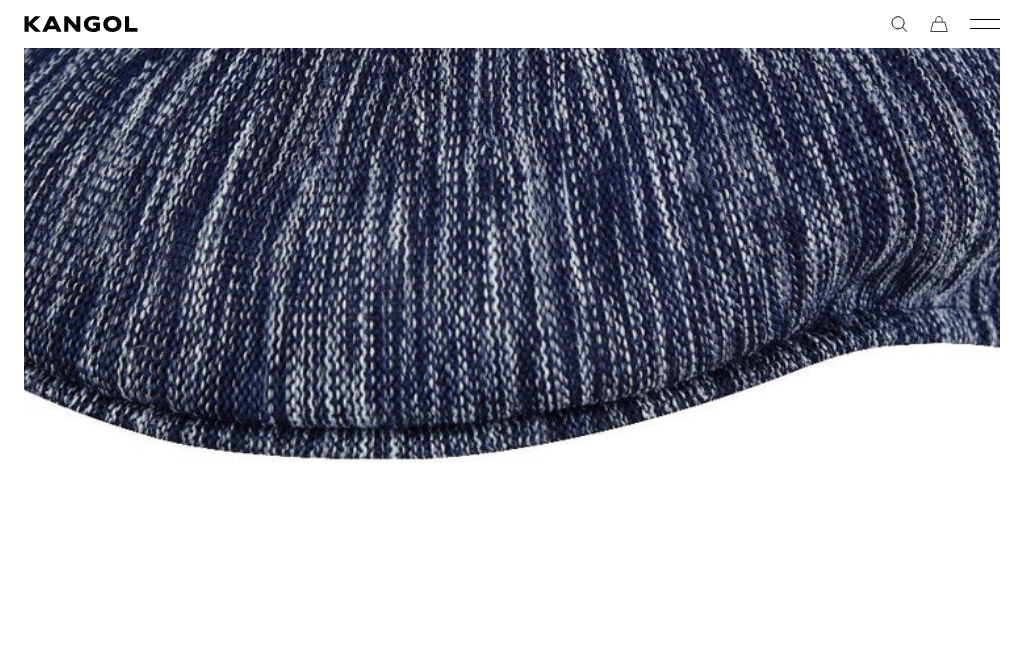 click 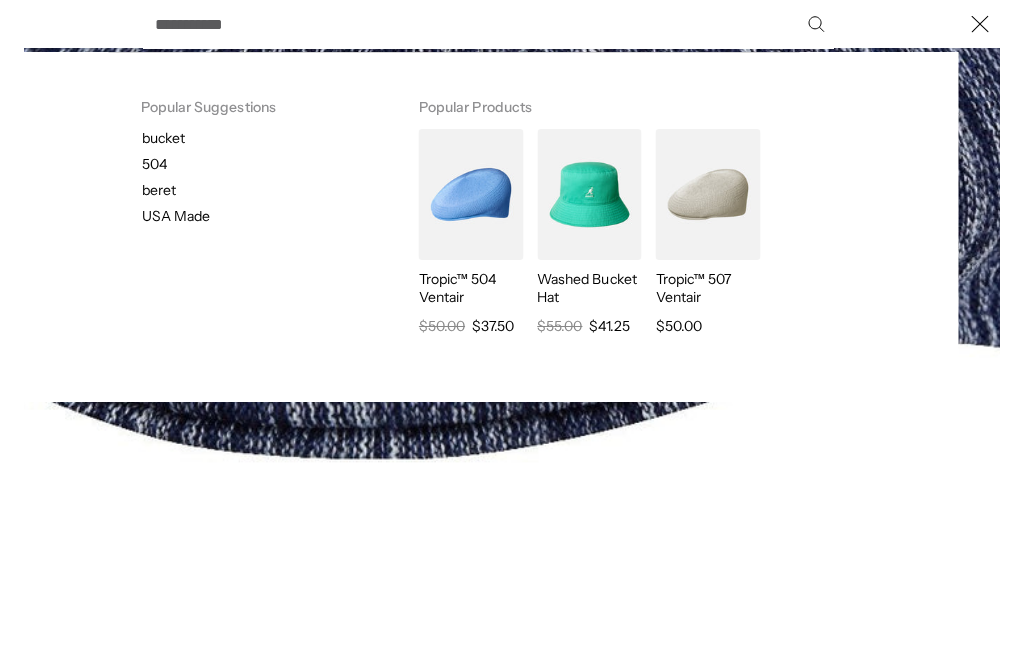 scroll, scrollTop: 0, scrollLeft: 412, axis: horizontal 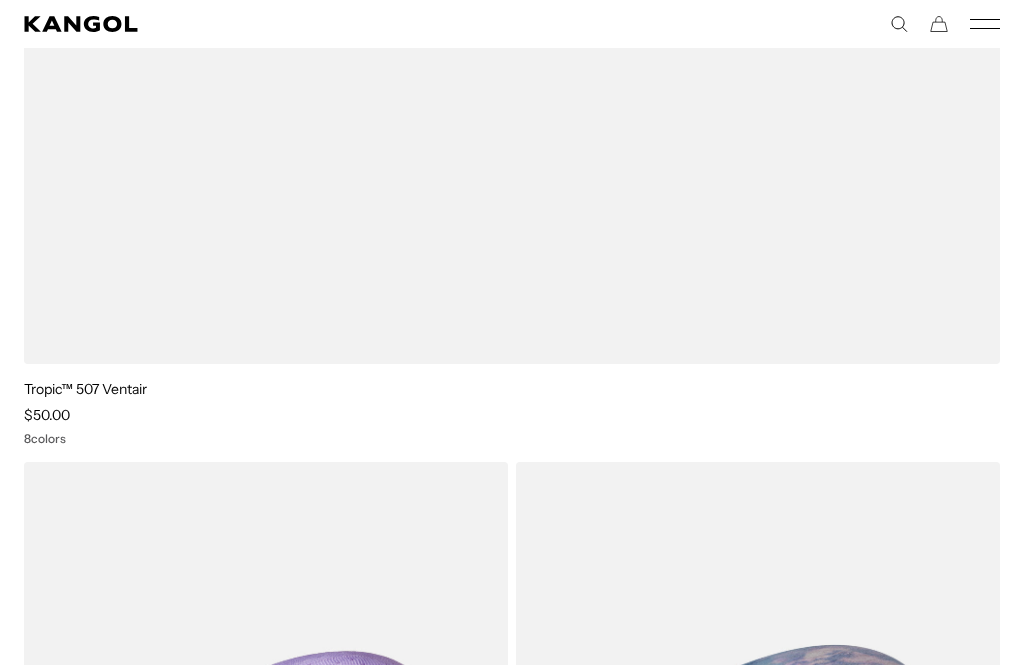 click on "Tropic™ 507 Ventair" at bounding box center (86, 389) 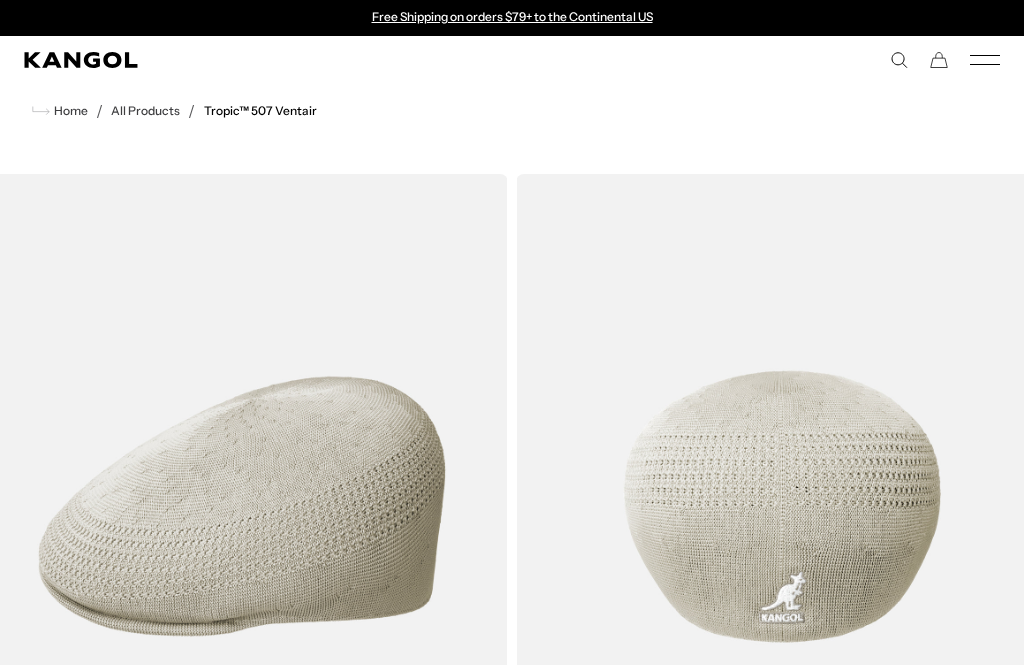 scroll, scrollTop: 721, scrollLeft: 0, axis: vertical 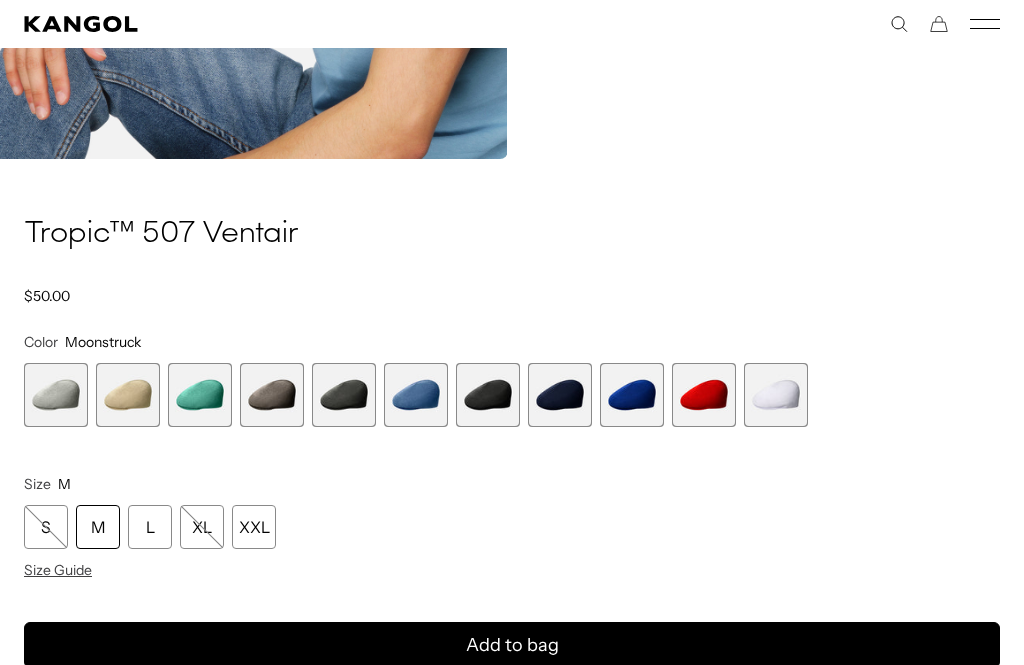 click at bounding box center [200, 395] 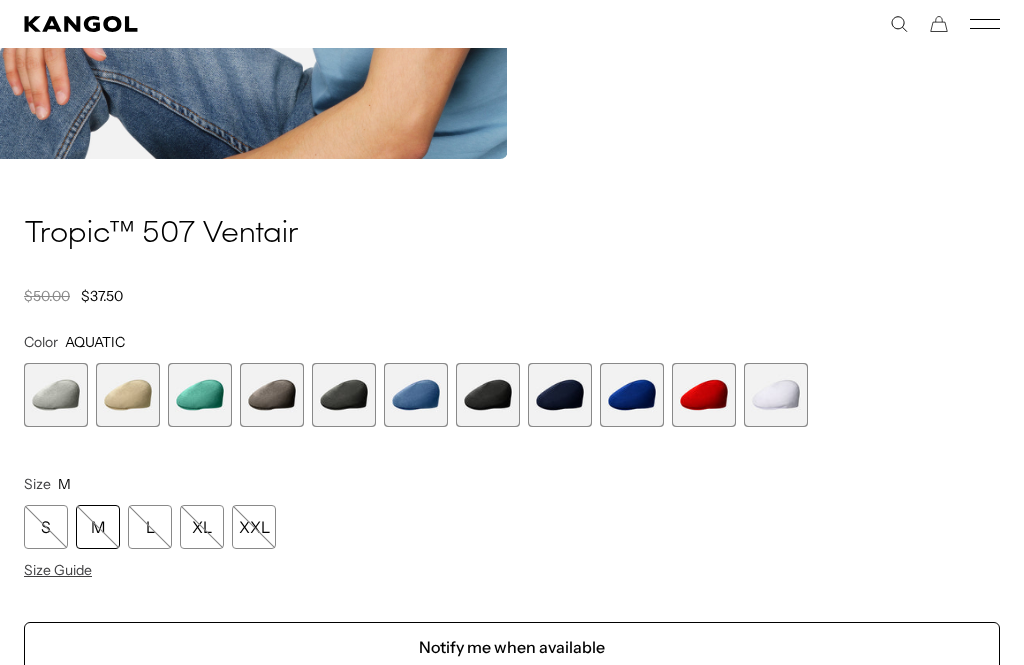 scroll, scrollTop: 0, scrollLeft: 0, axis: both 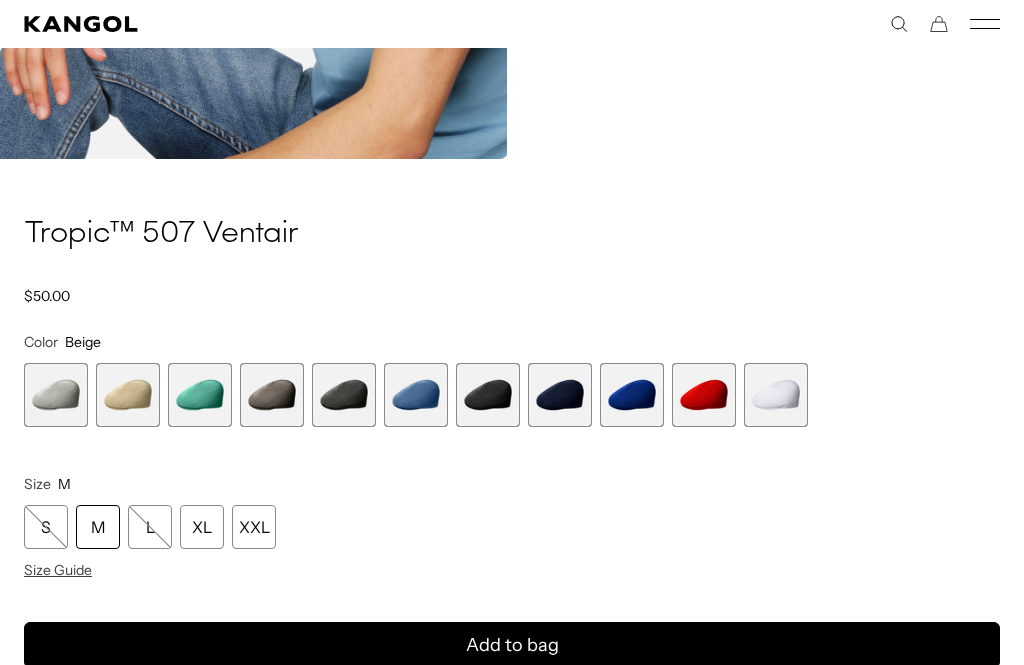 click at bounding box center [56, 395] 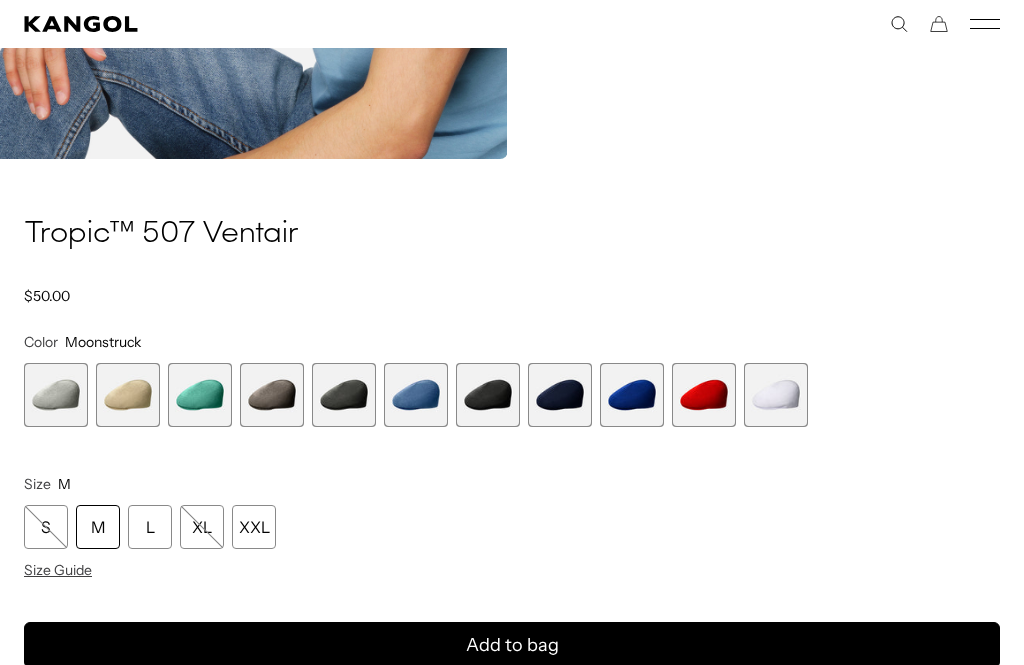 scroll, scrollTop: 0, scrollLeft: 0, axis: both 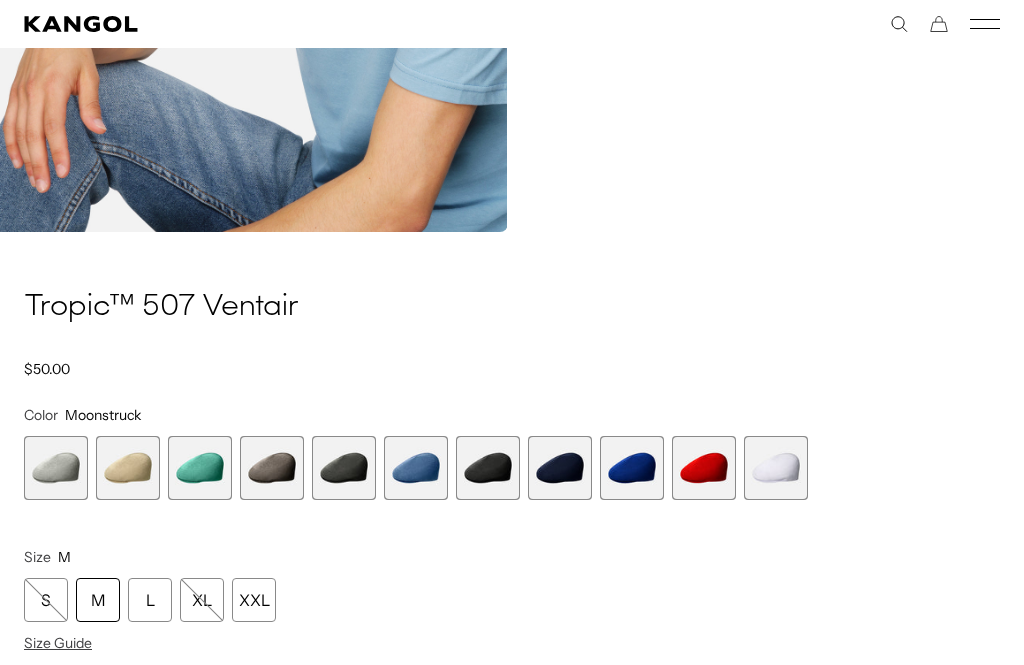 click at bounding box center (776, 468) 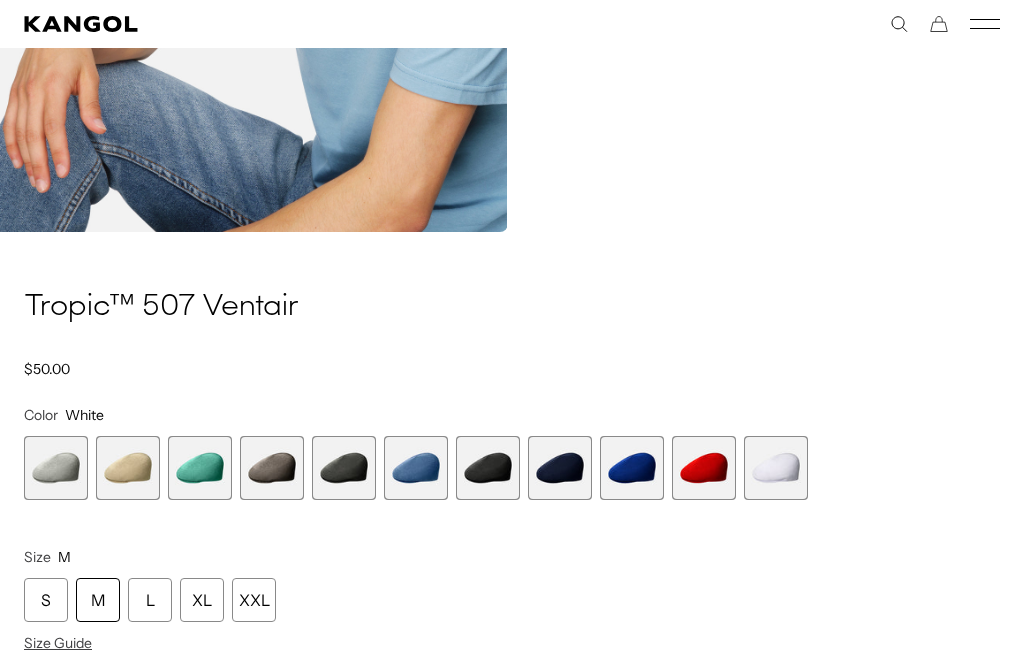 scroll, scrollTop: 0, scrollLeft: 0, axis: both 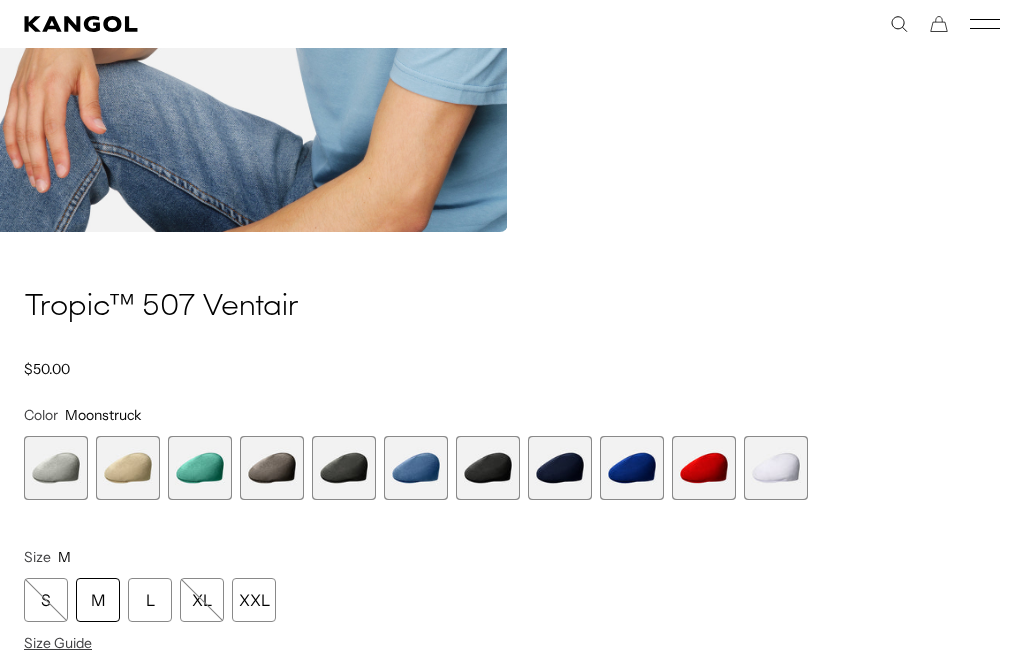 click at bounding box center (272, 468) 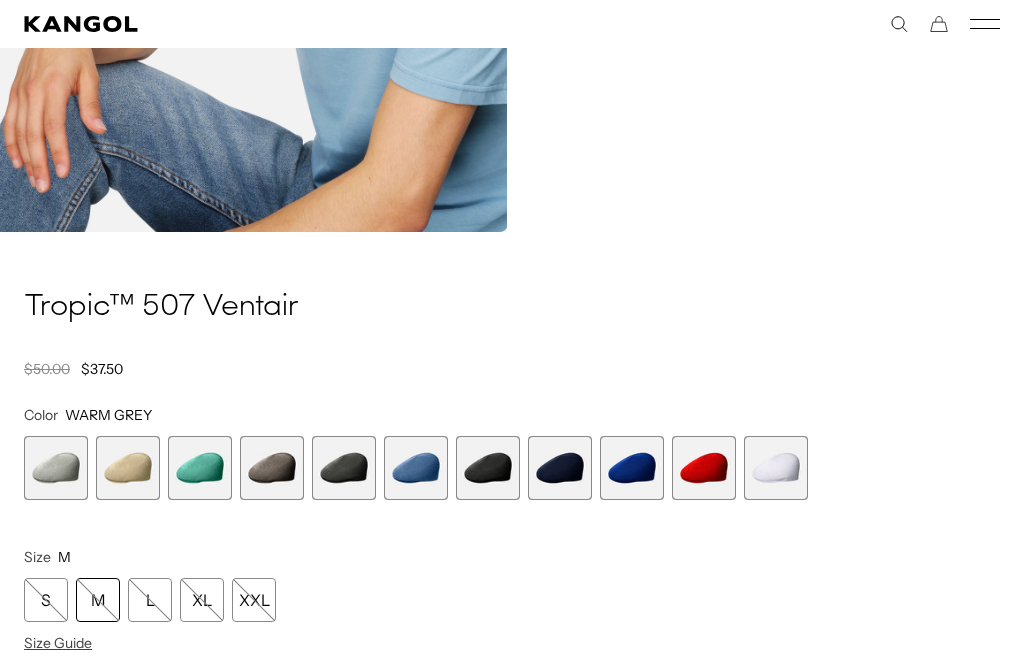 scroll, scrollTop: 0, scrollLeft: 0, axis: both 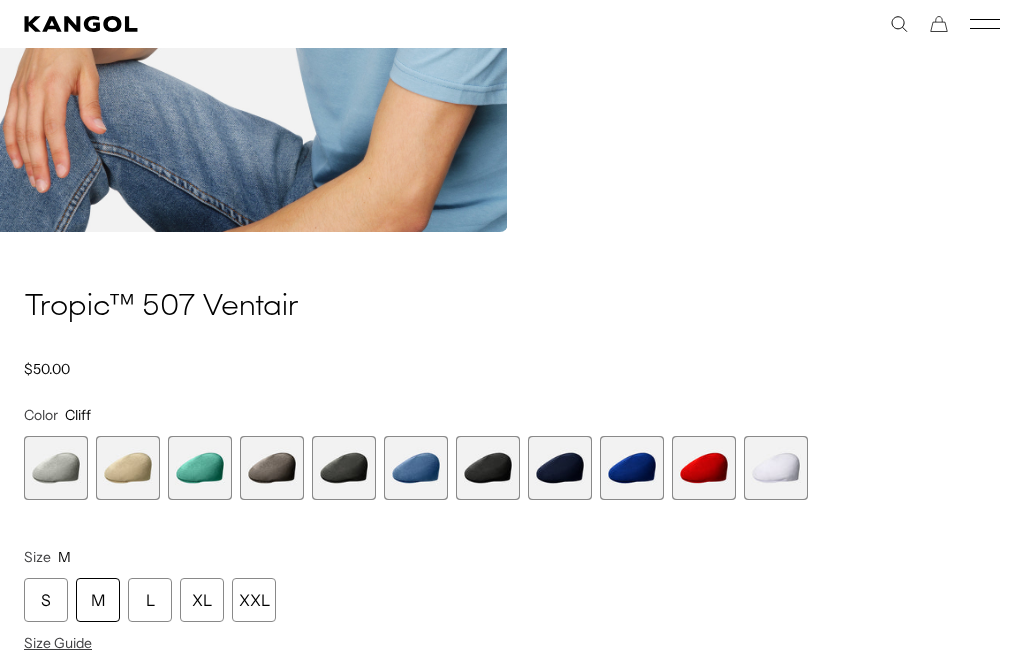click at bounding box center (488, 468) 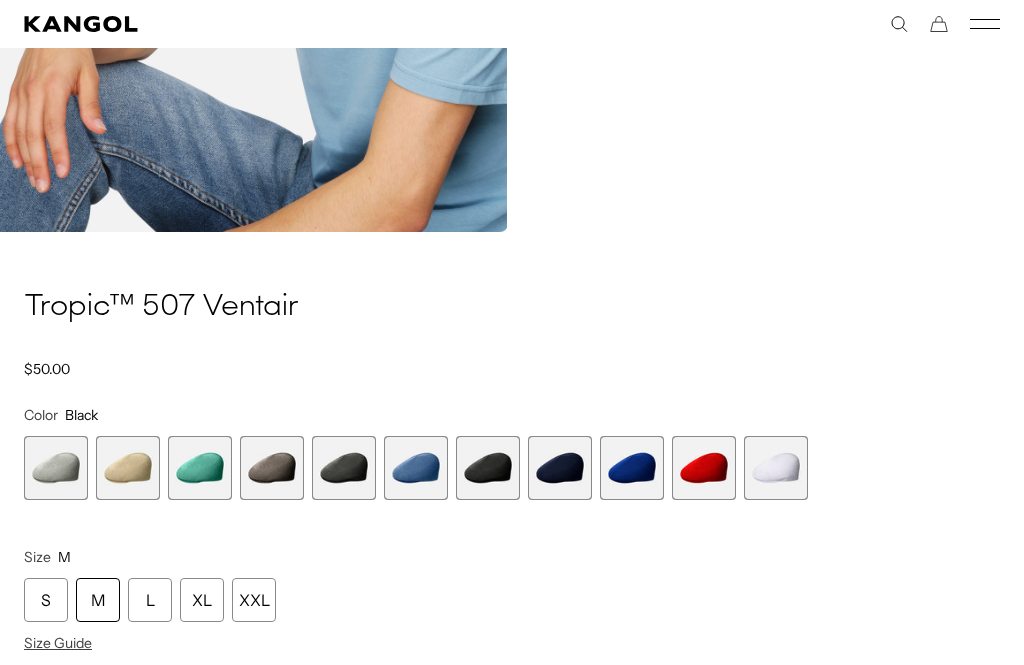 scroll, scrollTop: 0, scrollLeft: 0, axis: both 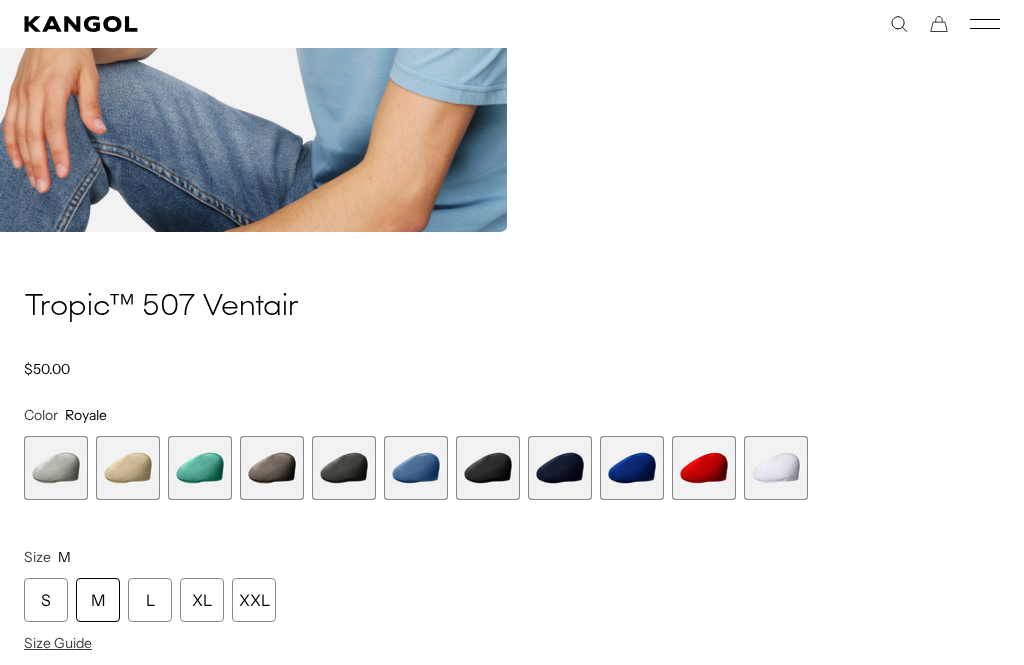 click at bounding box center [128, 468] 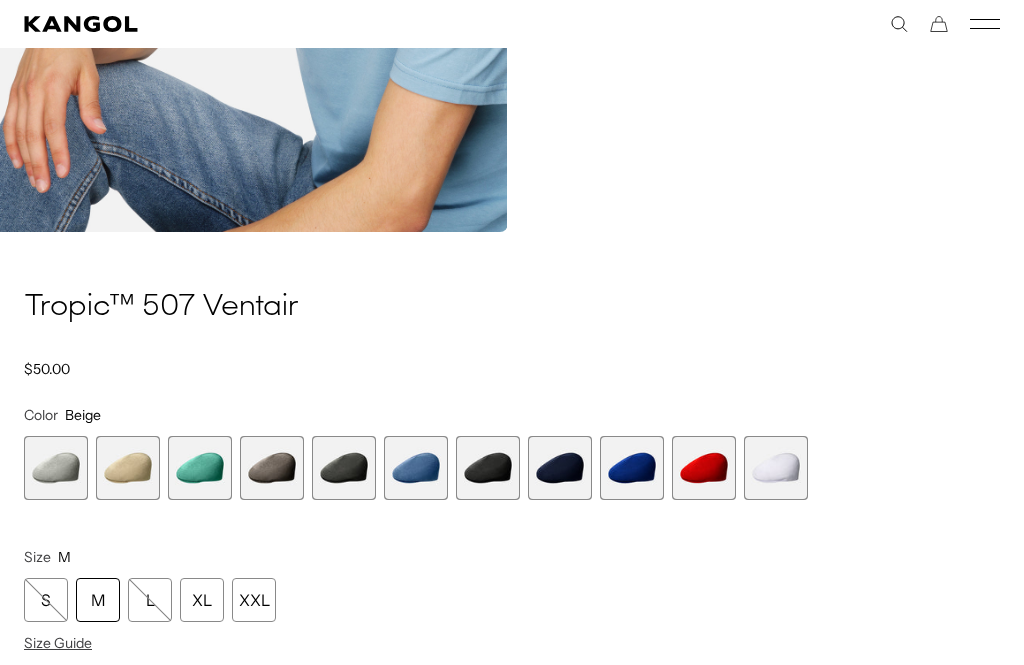 scroll, scrollTop: 0, scrollLeft: 0, axis: both 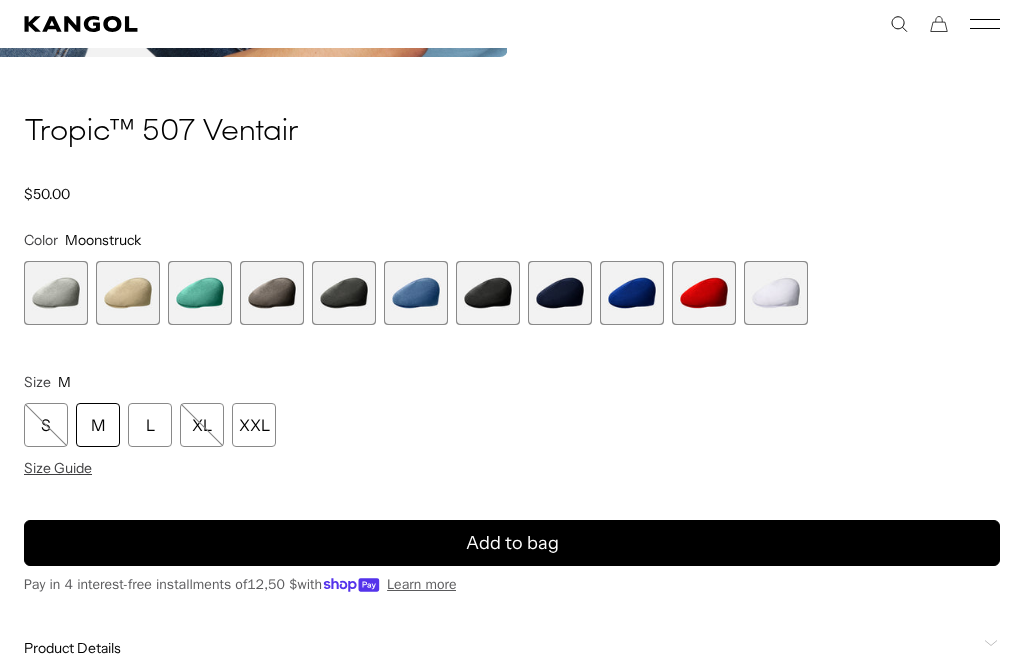 click on "M" at bounding box center (98, 425) 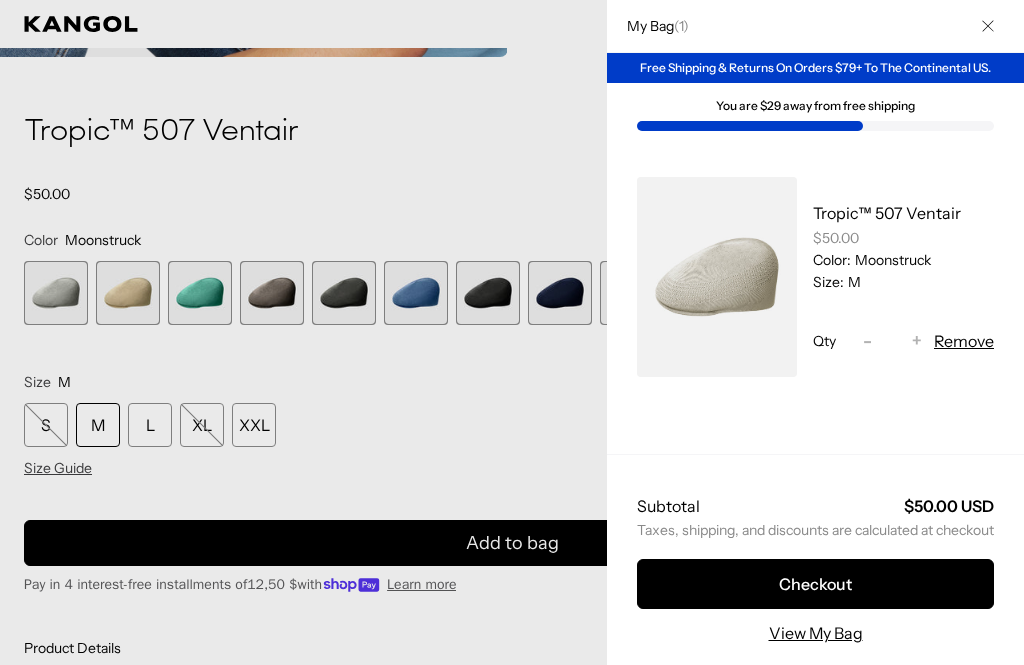 scroll, scrollTop: 0, scrollLeft: 0, axis: both 